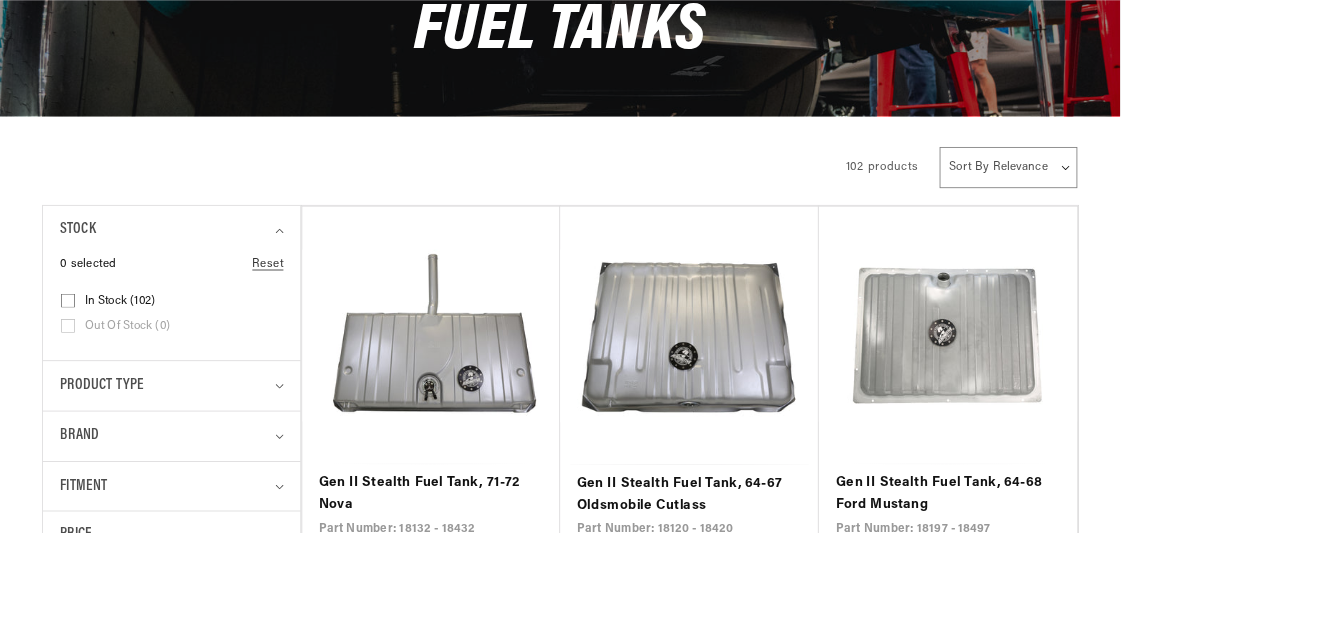 scroll, scrollTop: 560, scrollLeft: 0, axis: vertical 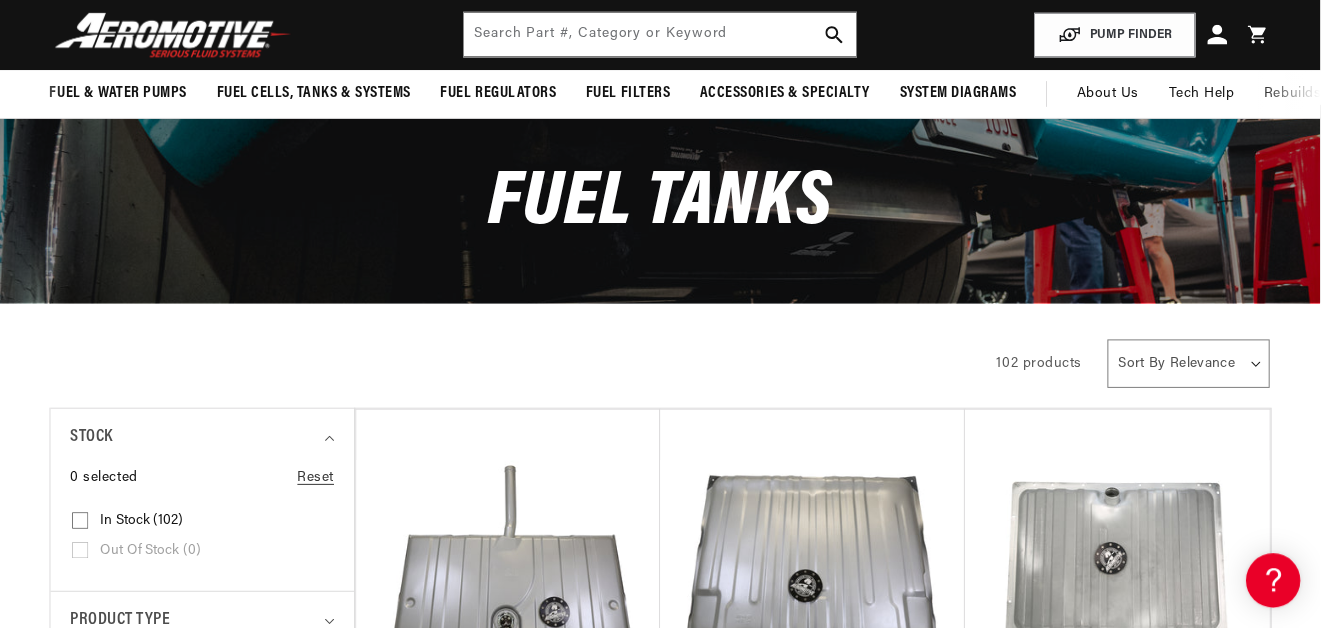 click on "Gen II Stealth Fuel Tank, 64-68 Ford Mustang" at bounding box center (1128, 756) 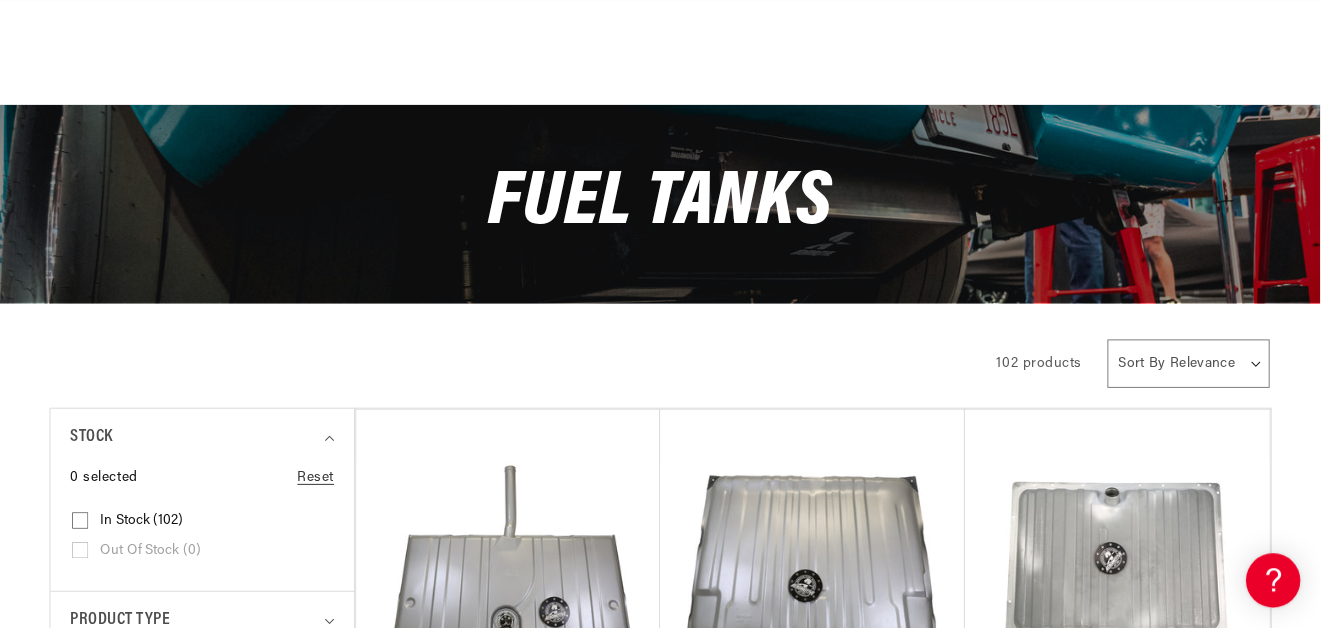 scroll, scrollTop: 311, scrollLeft: 0, axis: vertical 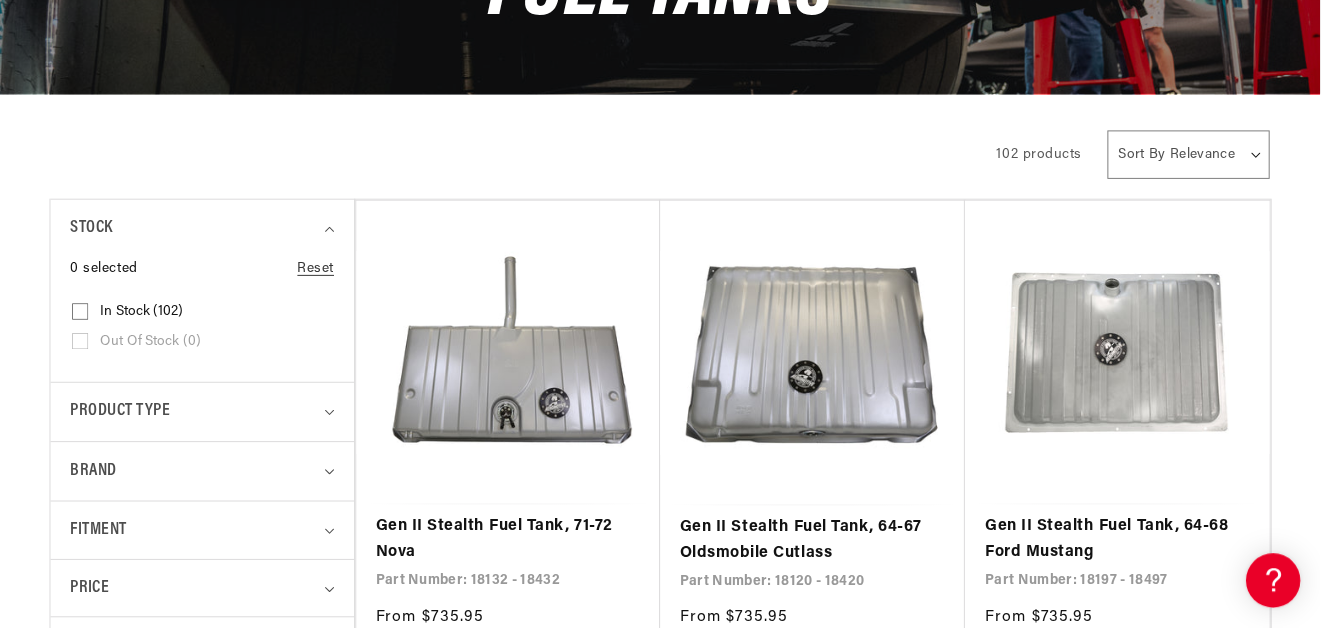 click 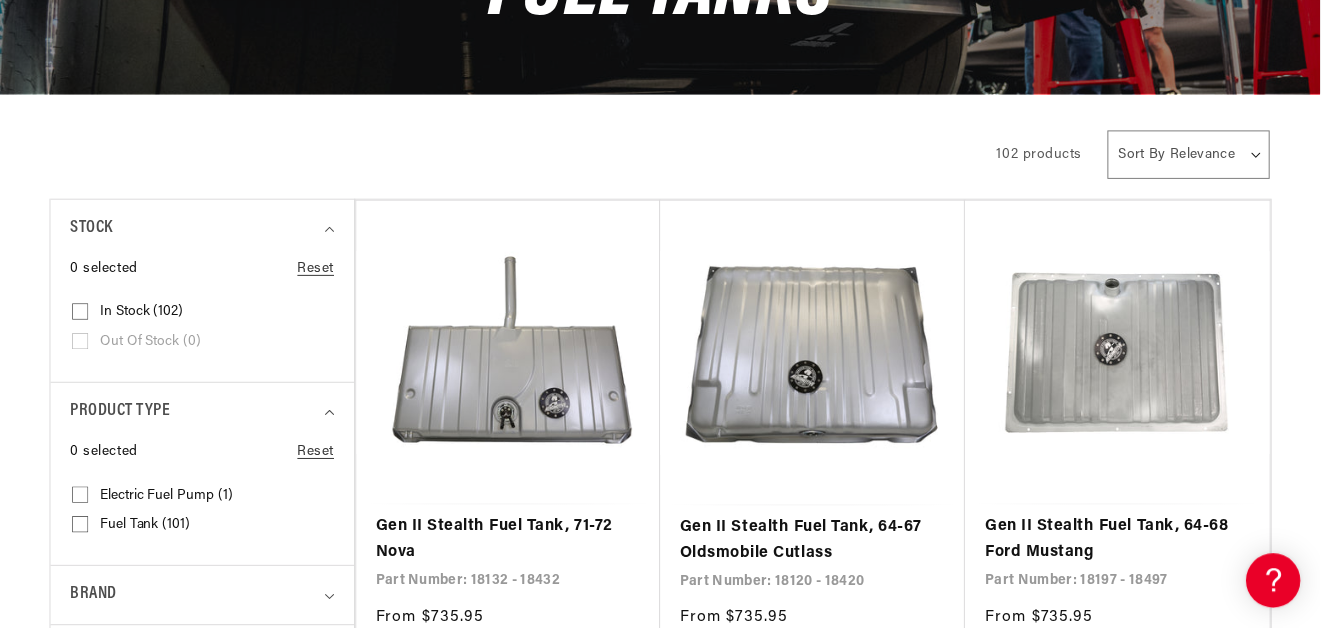 scroll, scrollTop: 0, scrollLeft: 1154, axis: horizontal 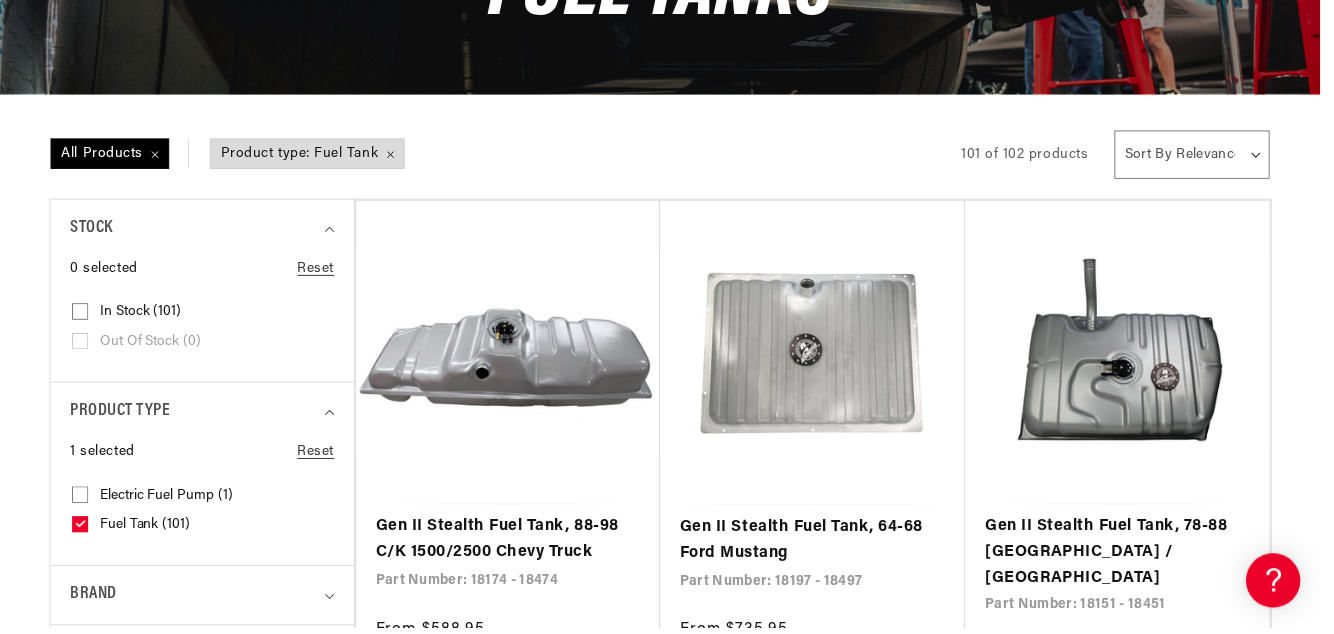 click 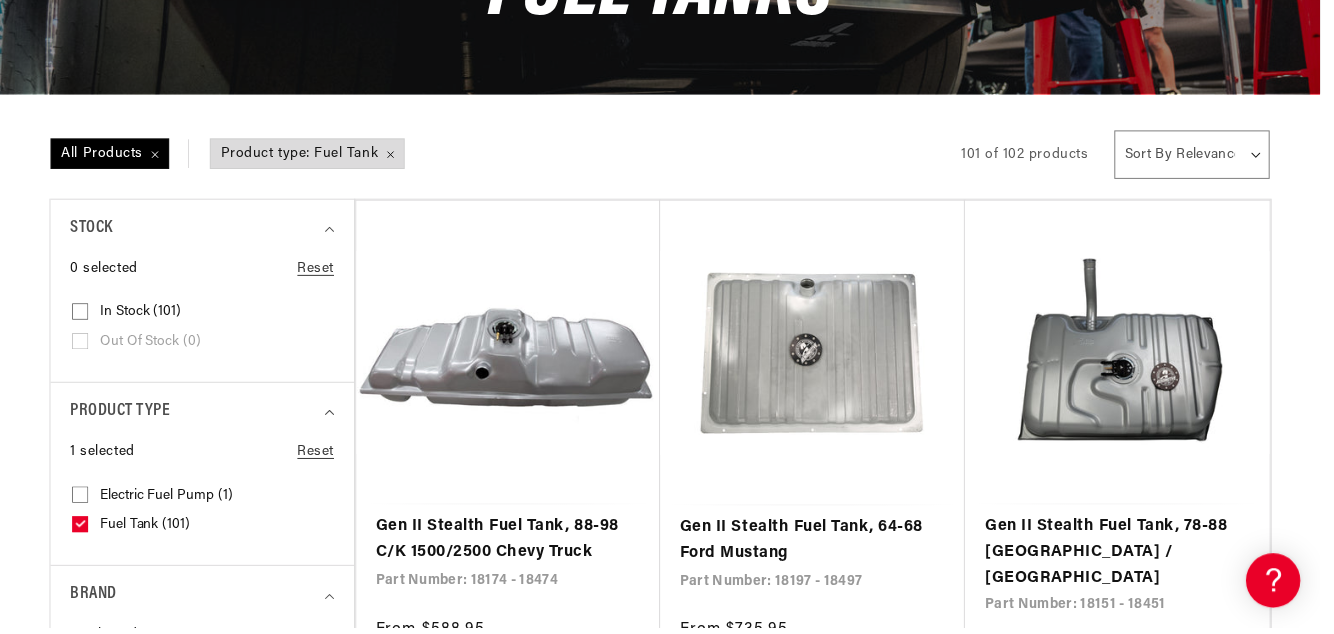 scroll, scrollTop: 0, scrollLeft: 0, axis: both 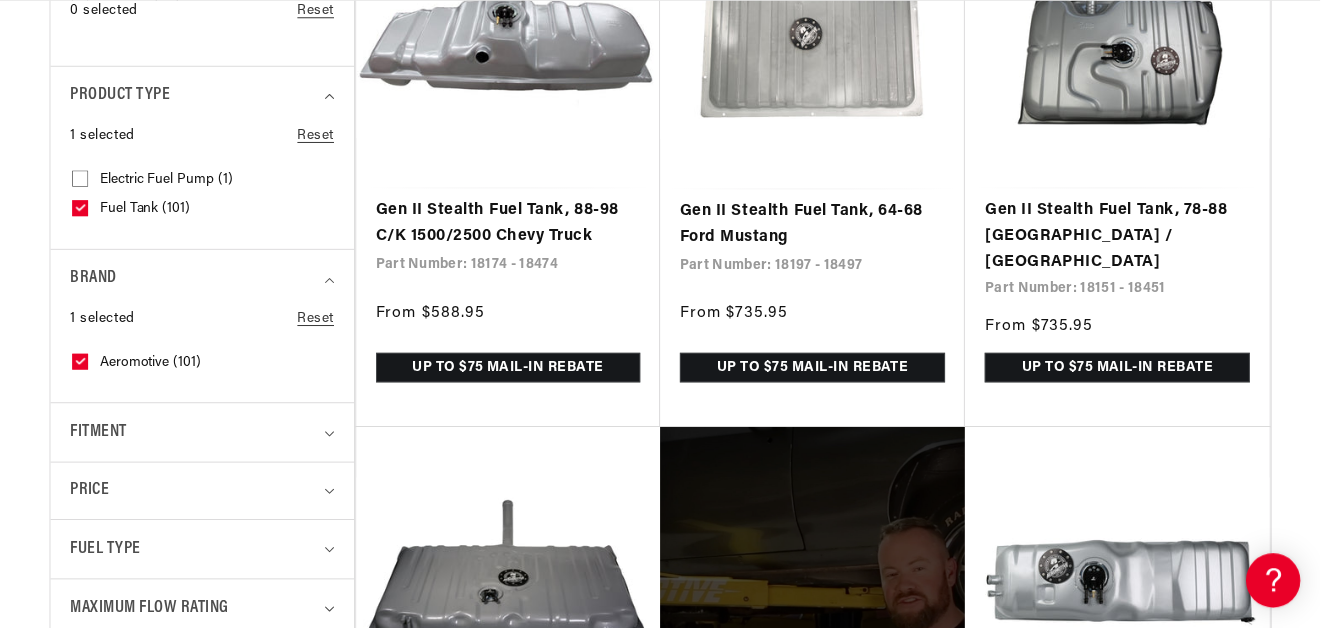 click on "Fitment" at bounding box center [195, 436] 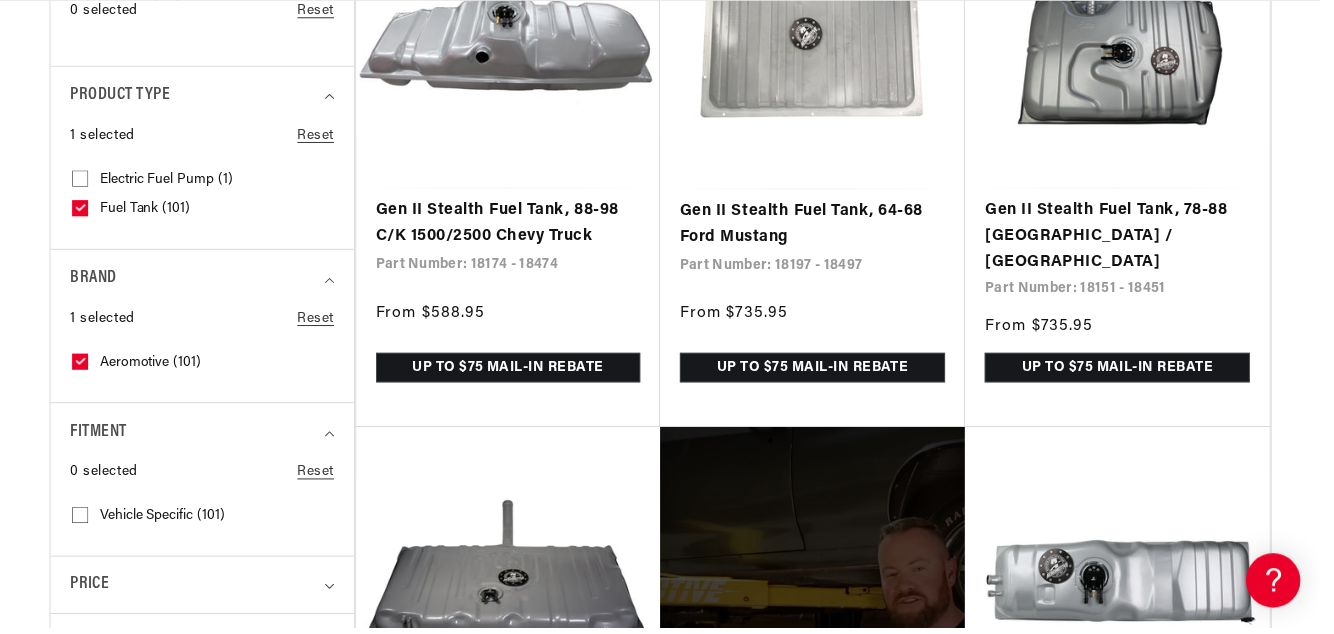 scroll, scrollTop: 0, scrollLeft: 2308, axis: horizontal 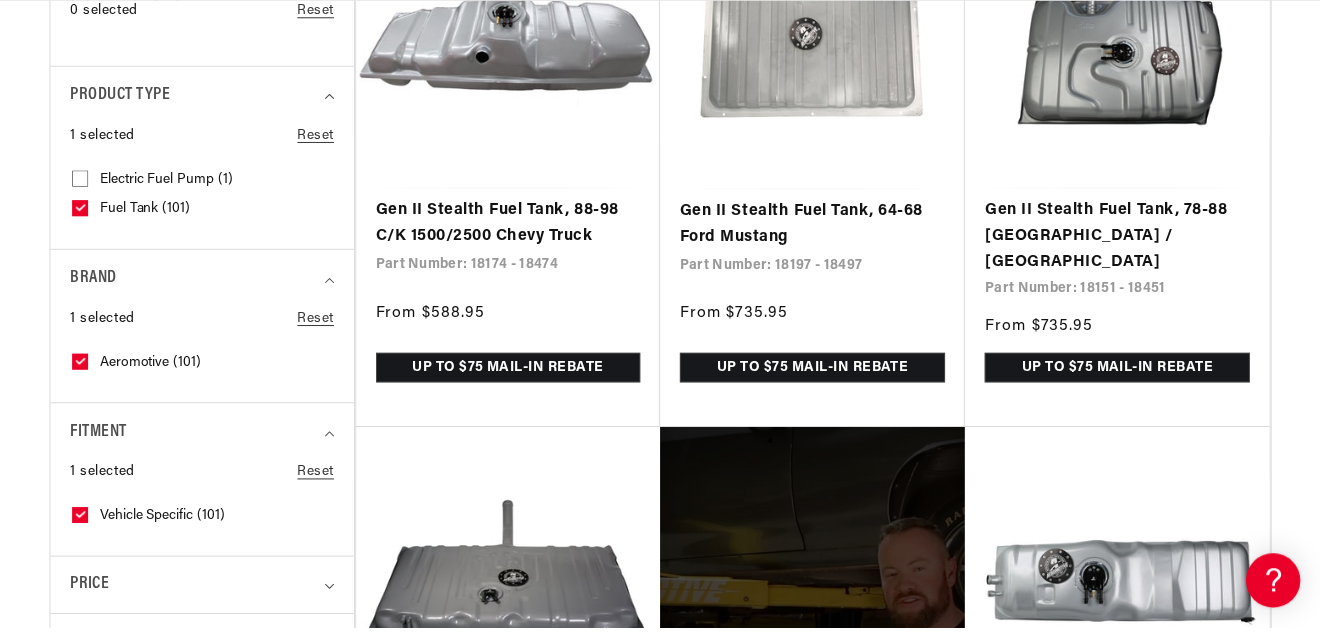 click on "Price" at bounding box center [195, 590] 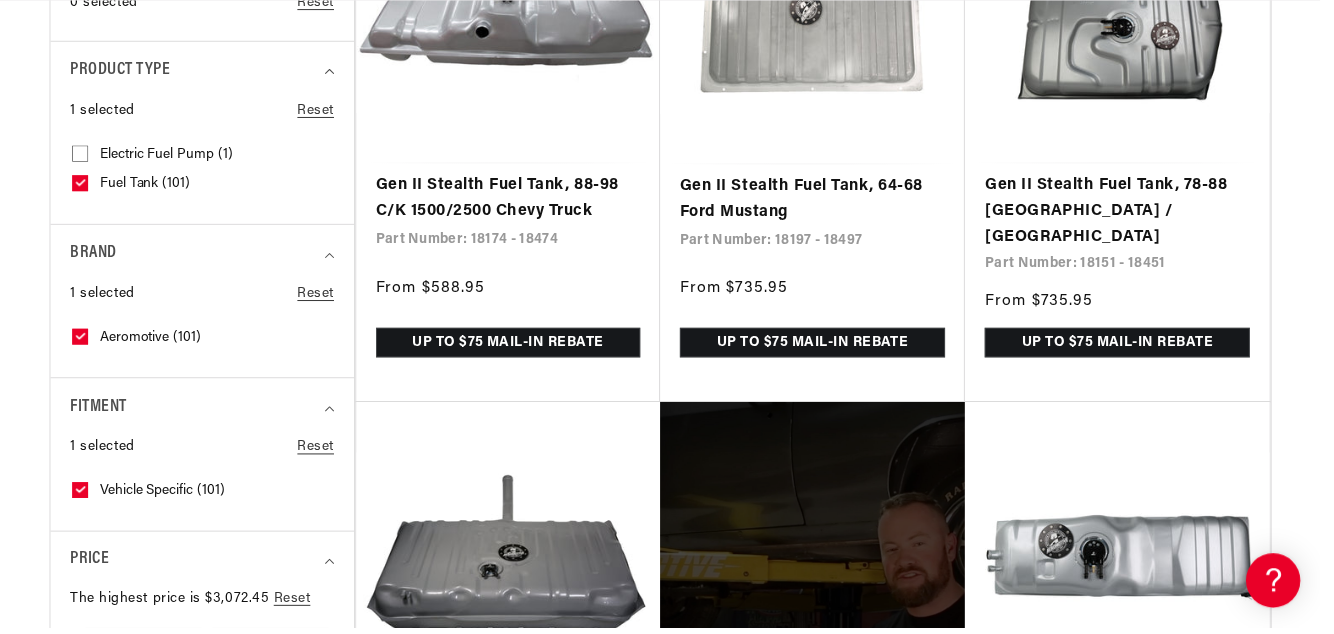 scroll, scrollTop: 681, scrollLeft: 0, axis: vertical 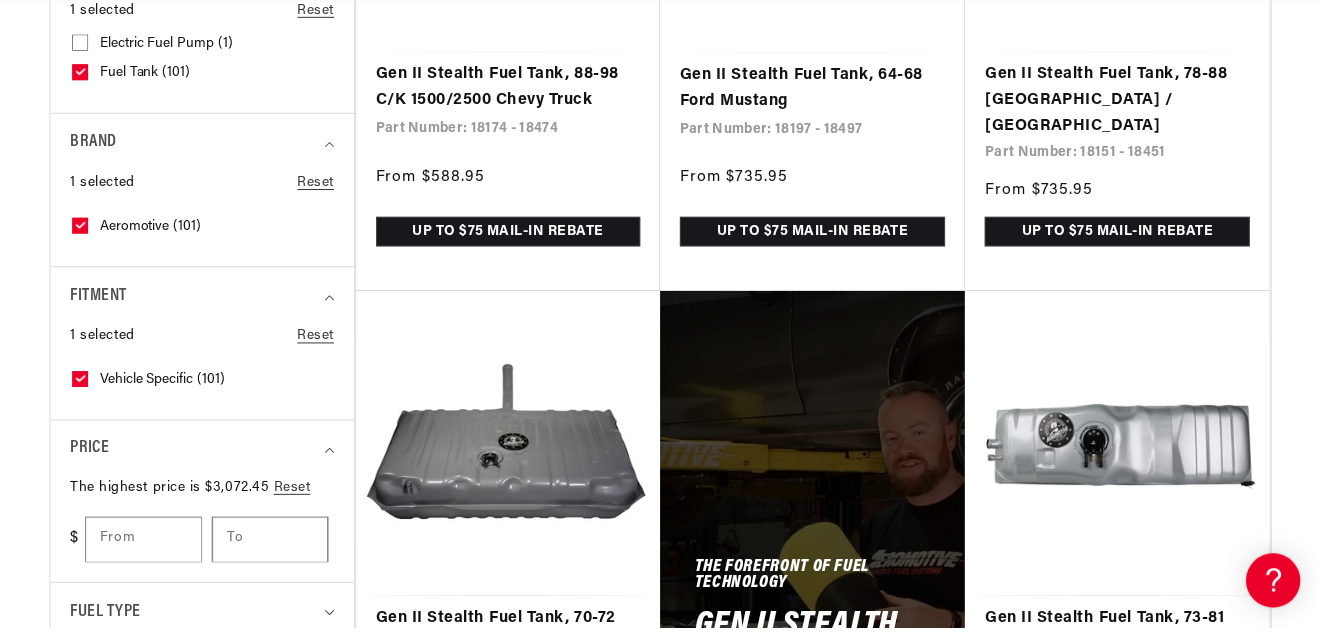 click on "Fuel Type" at bounding box center [195, 618] 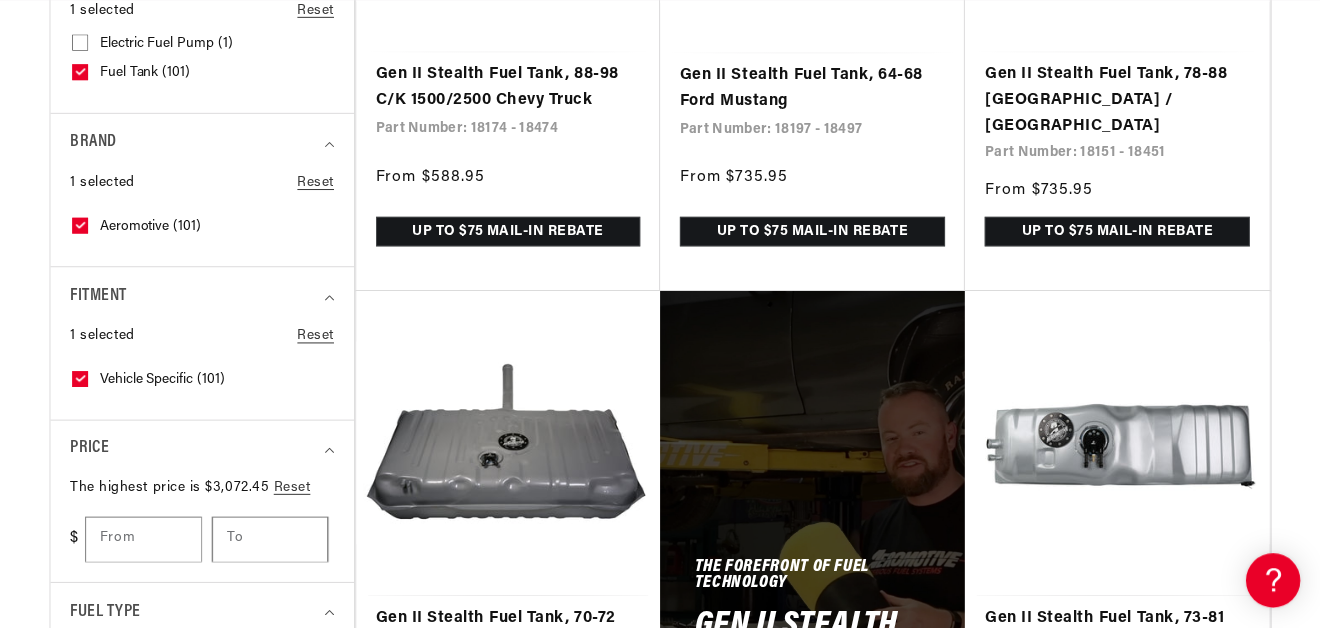 click on "Gas (99)
Gas (99 products)" at bounding box center (198, 702) 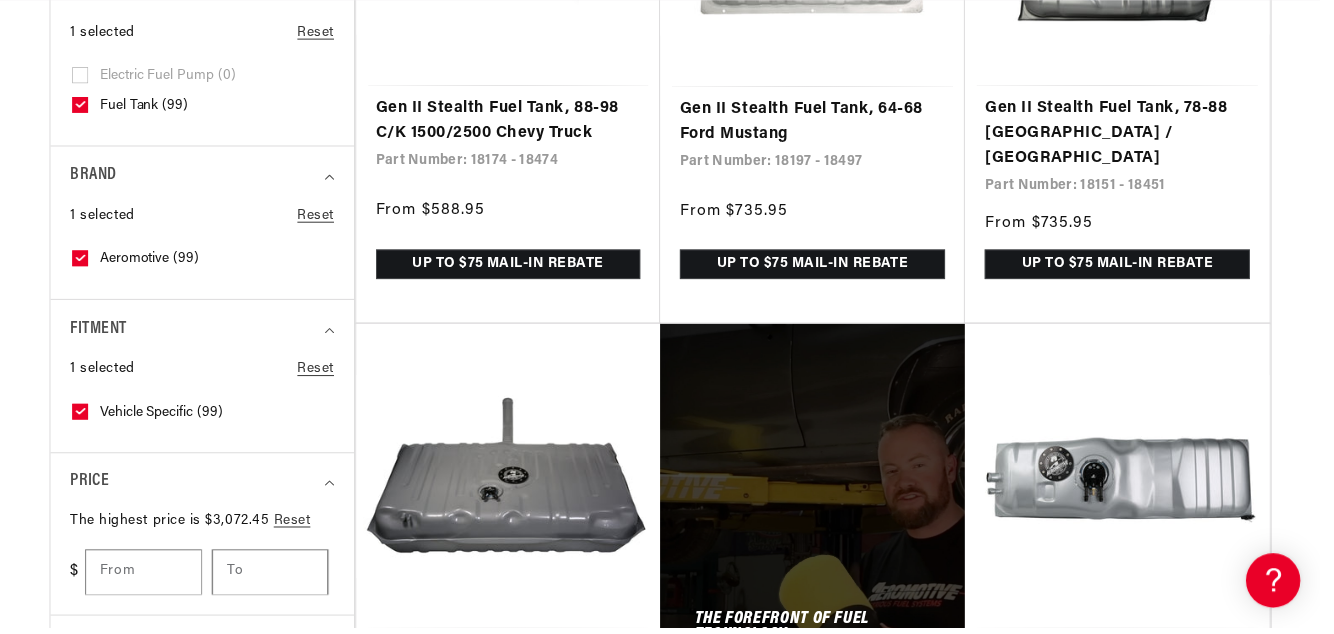 scroll, scrollTop: 966, scrollLeft: 0, axis: vertical 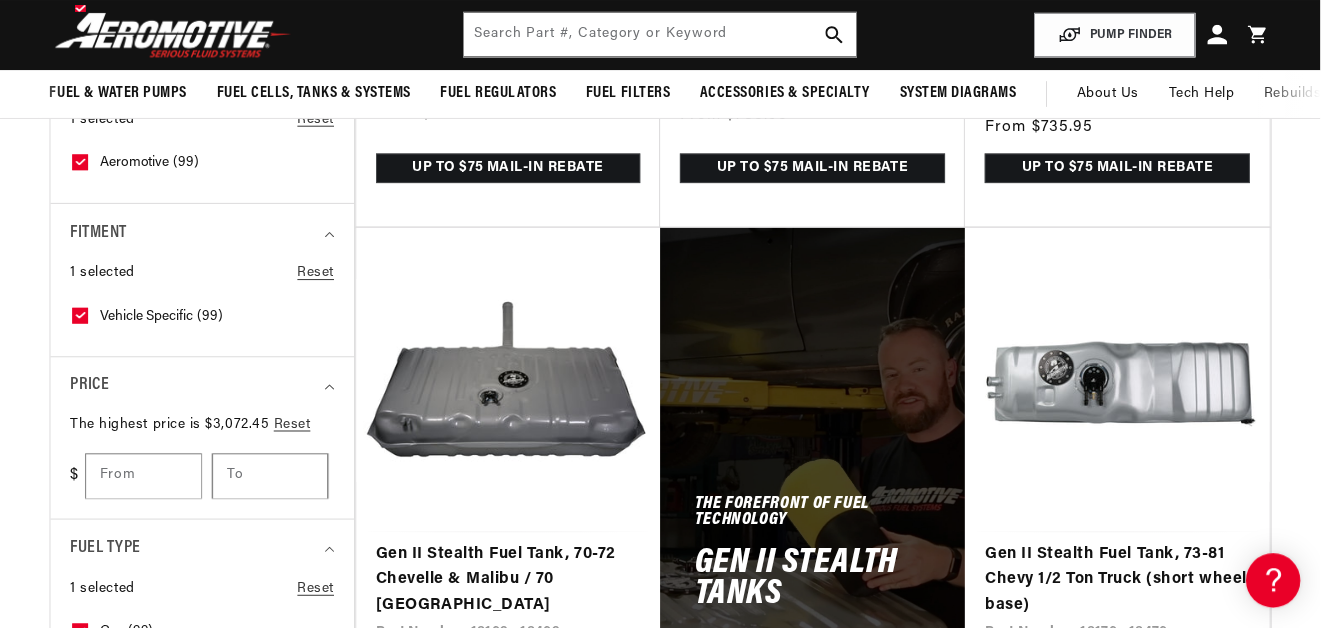 click on "Gen II Stealth Fuel Tank, 70-72 Chevelle & Malibu / 70 [GEOGRAPHIC_DATA]" at bounding box center (513, 586) 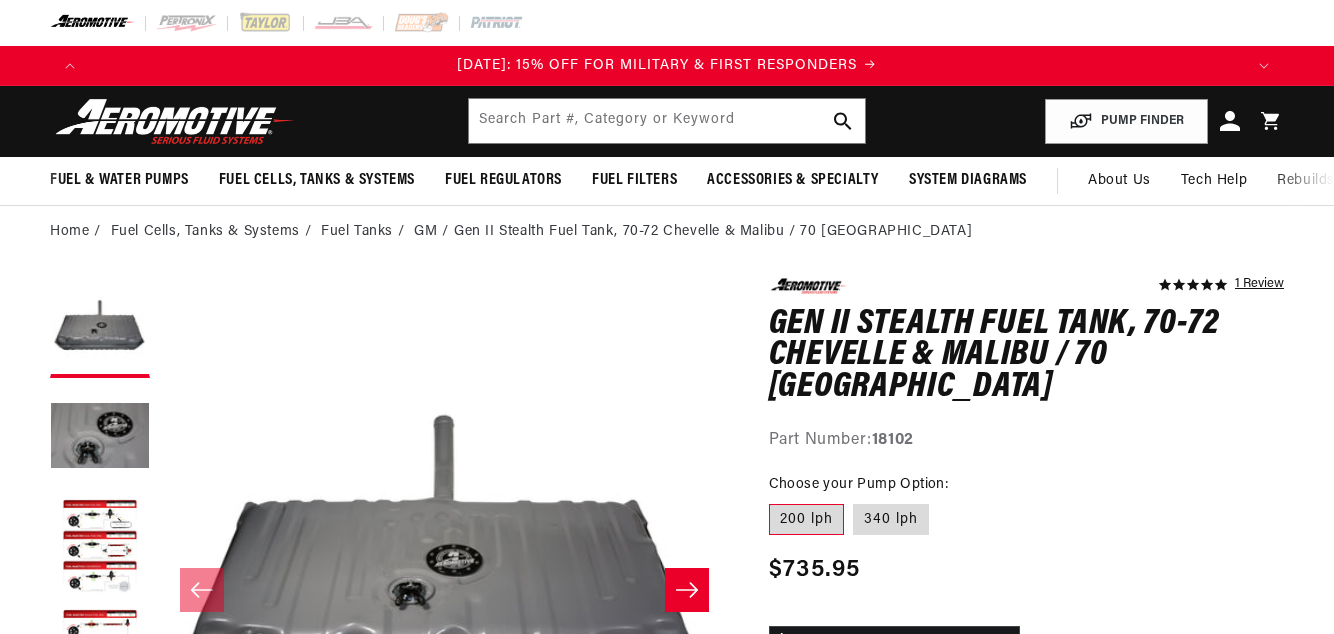 click on "Fuel Cells, Tanks & Systems" at bounding box center [317, 180] 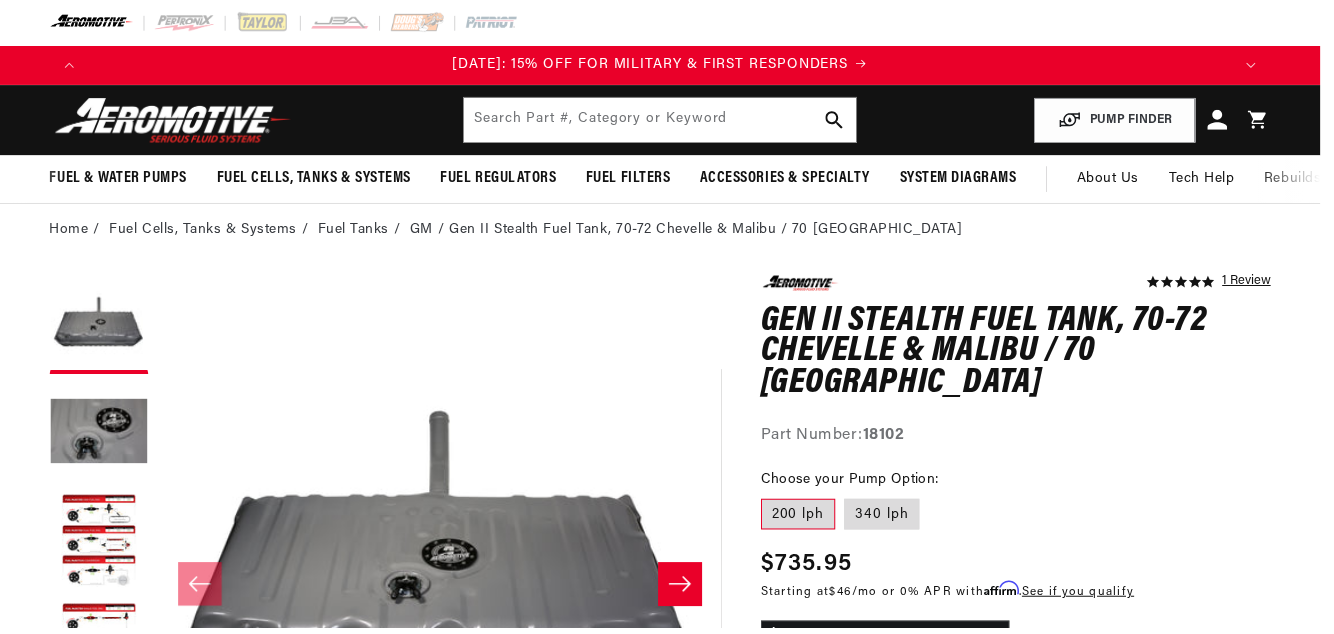 scroll, scrollTop: 0, scrollLeft: 1154, axis: horizontal 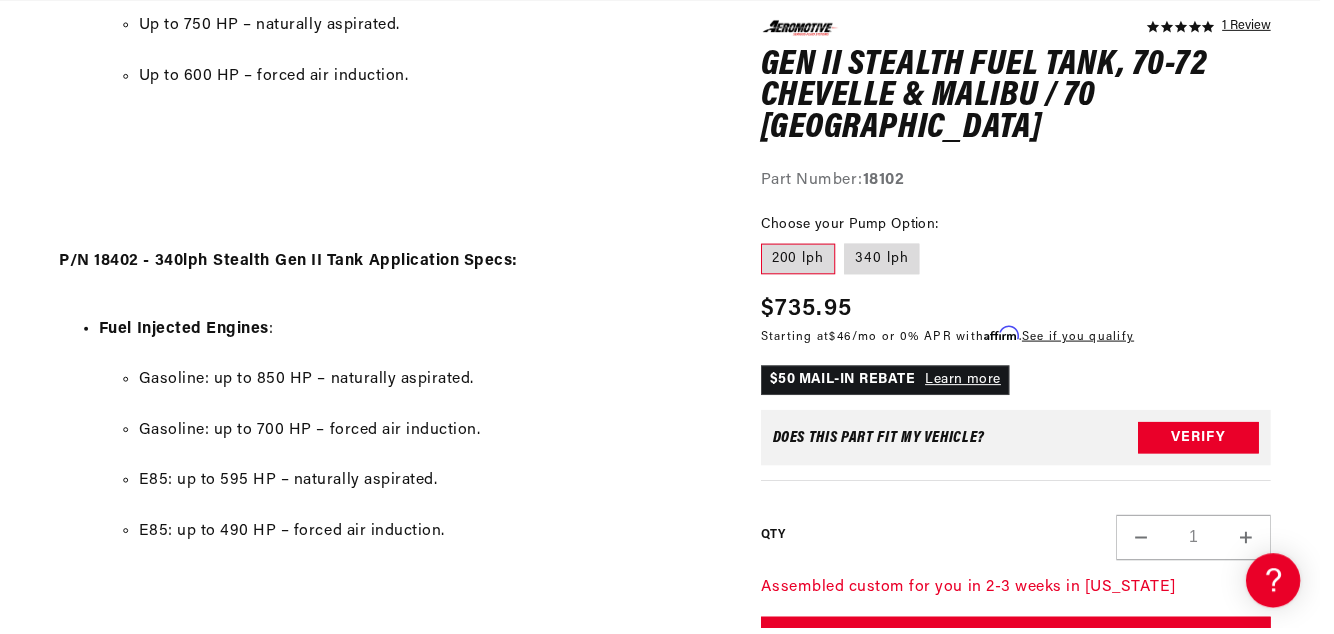 click on "5.0 star rating      1 Review
Gen II Stealth Fuel Tank, 70-72 Chevelle & Malibu / 70 Monte Carlo
Gen II Stealth Fuel Tank, 70-72 Chevelle & Malibu / 70 Monte Carlo
5.0 star rating      1 Review
Part Number:  18102
Skip to product information
Open media 1 in modal
Open media 2 in modal
Open media 3 in modal" at bounding box center (667, -185) 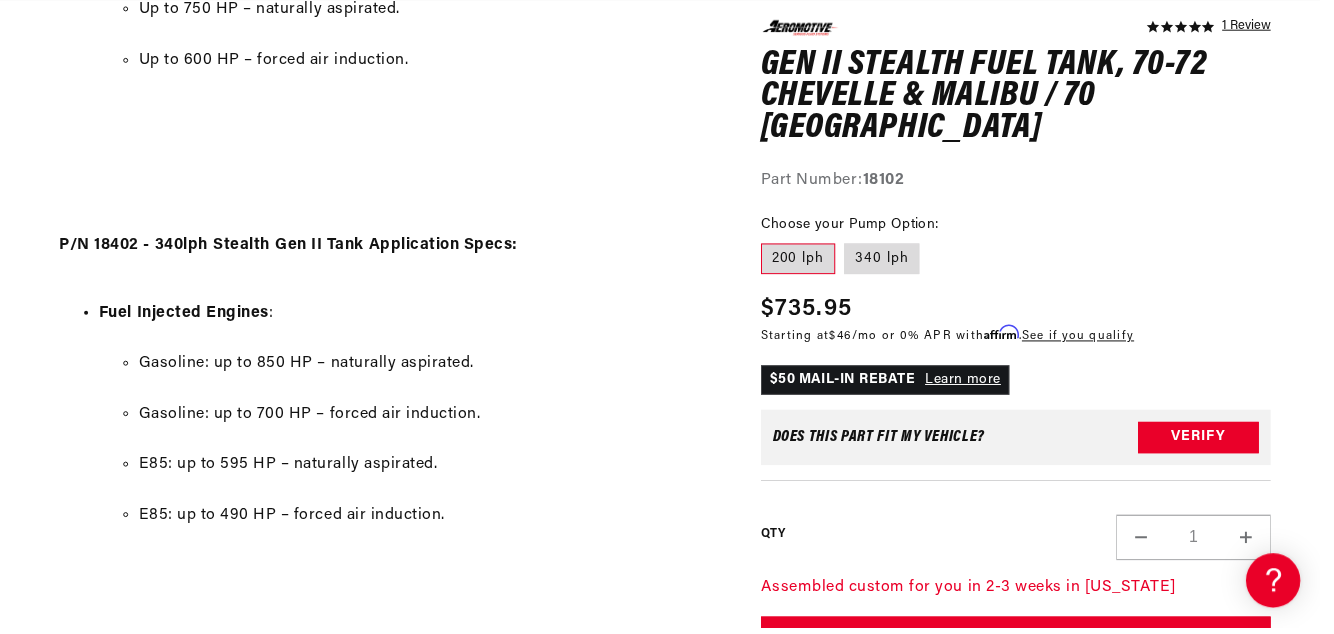 scroll, scrollTop: 2144, scrollLeft: 0, axis: vertical 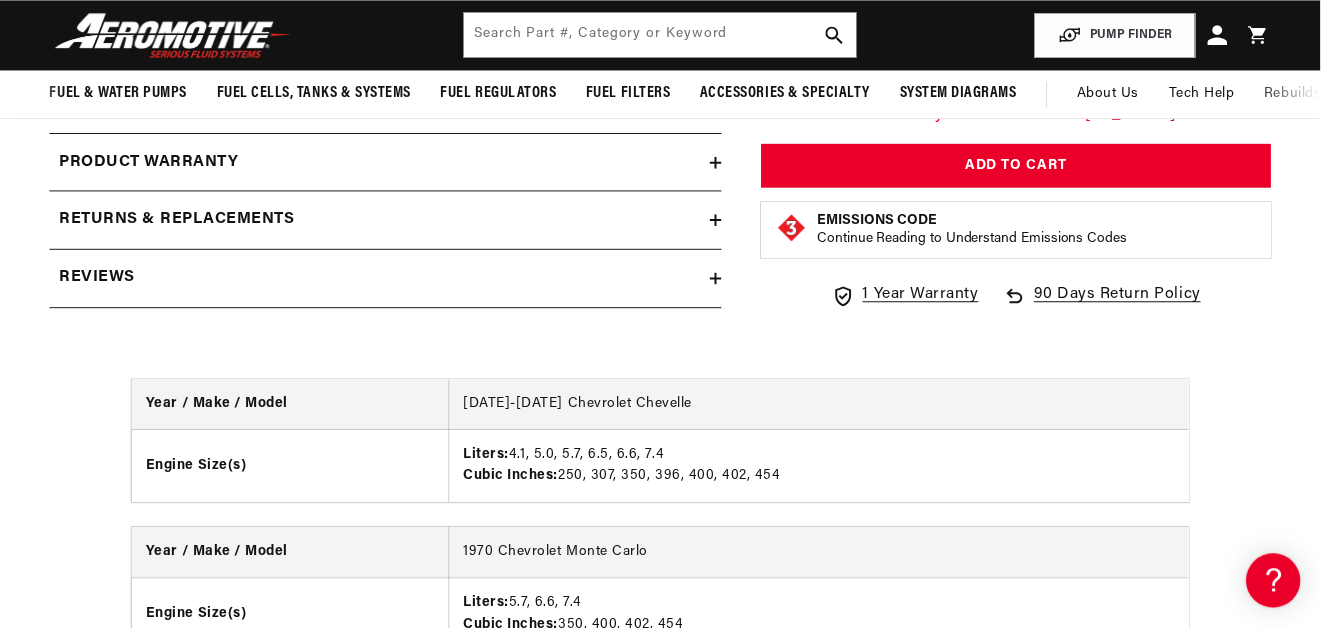 click on "Skip to content
Your cart
Your cart is empty
Loading...
You may also like
Subtotal (0 items)
$0.00 USD
Checkout
One or more of the items in your cart is a recurring or deferred purchase. By continuing, I agree to the  cancellation policy  and authorize you to charge my payment method at the prices, frequency and dates listed on this page until my order is fulfilled or I cancel, if permitted." at bounding box center [667, -2917] 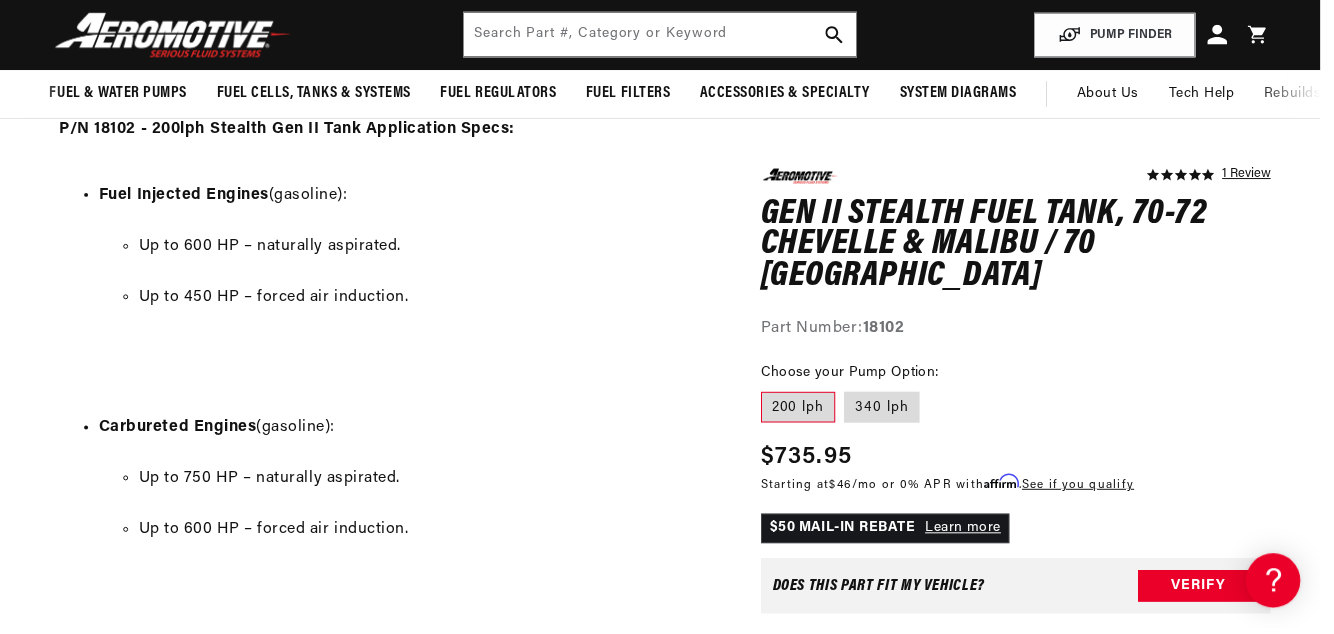 scroll, scrollTop: 1606, scrollLeft: 0, axis: vertical 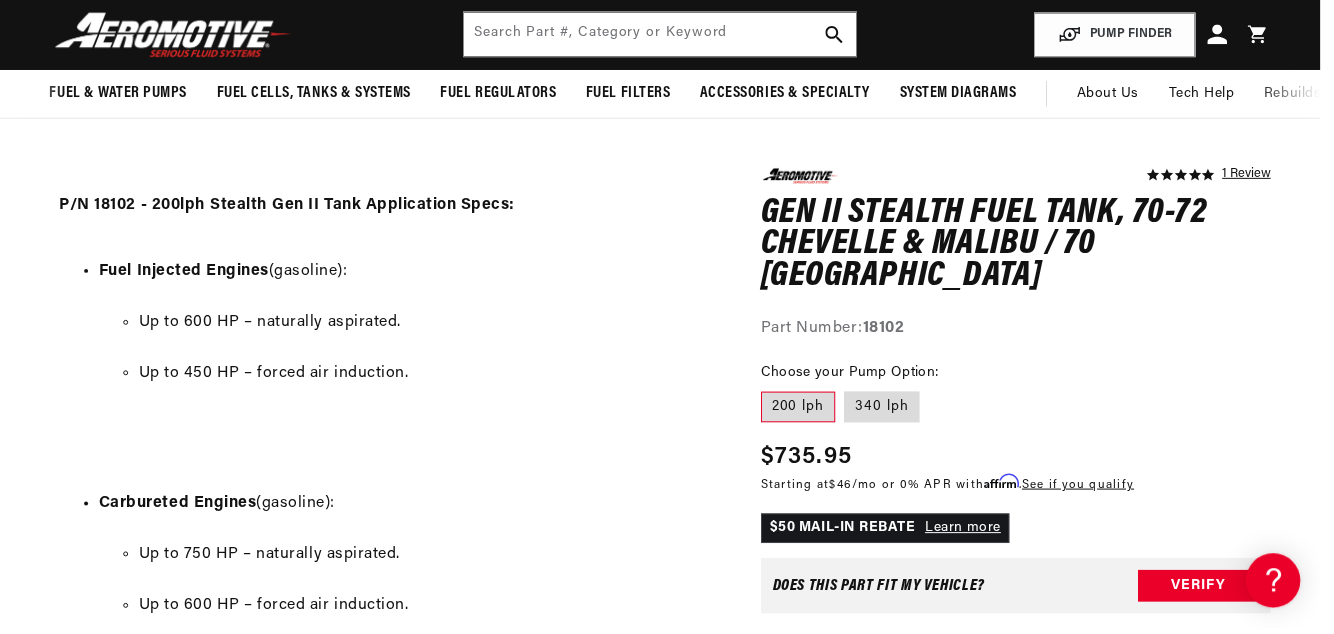 click on "Fuel Cells, Tanks & Systems" at bounding box center (317, 94) 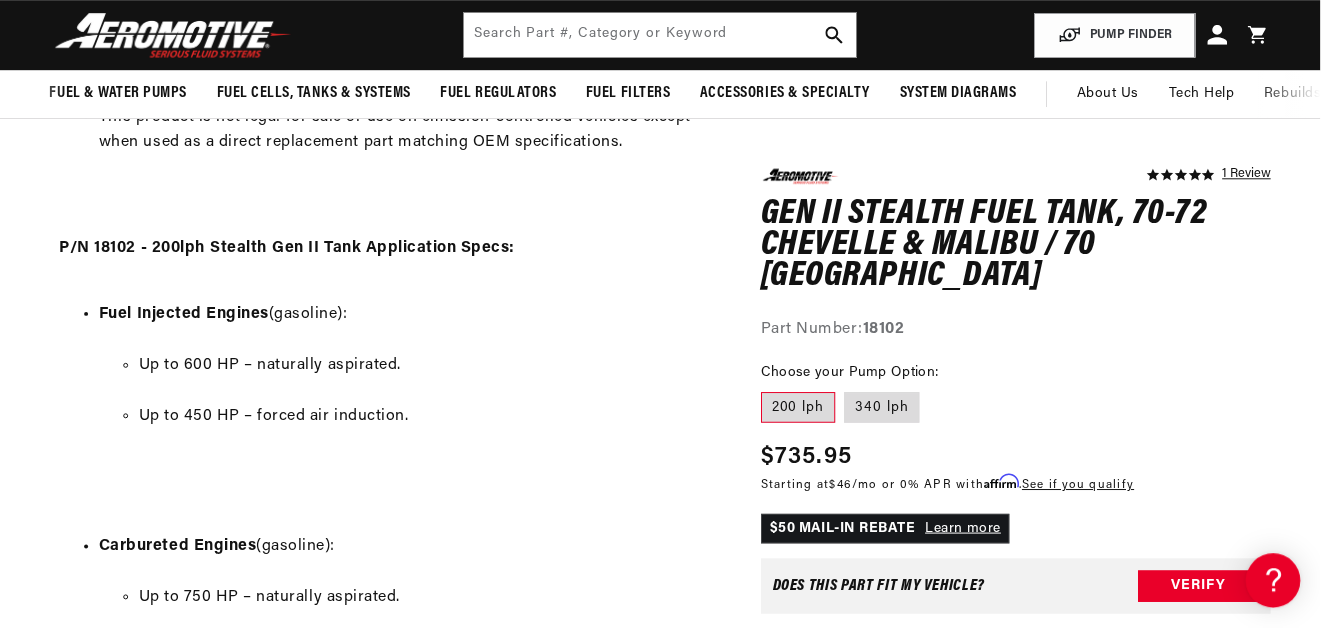 click on "Carbureted Engines" at bounding box center (179, 552) 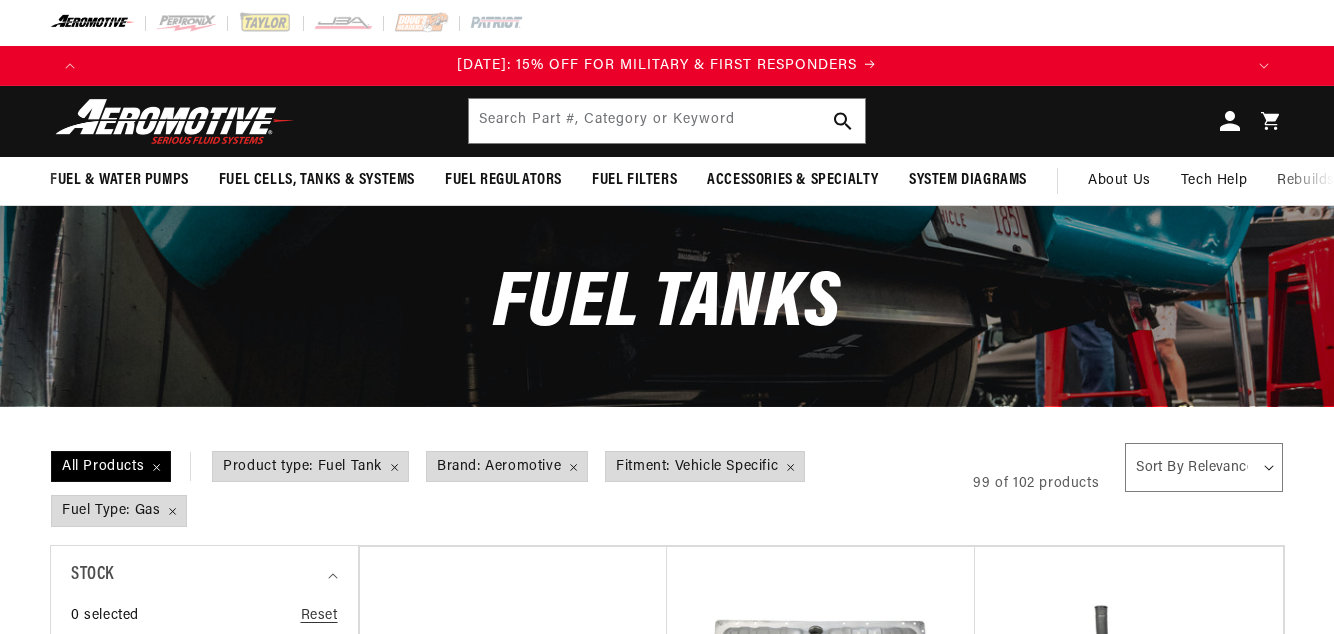 scroll, scrollTop: 0, scrollLeft: 0, axis: both 